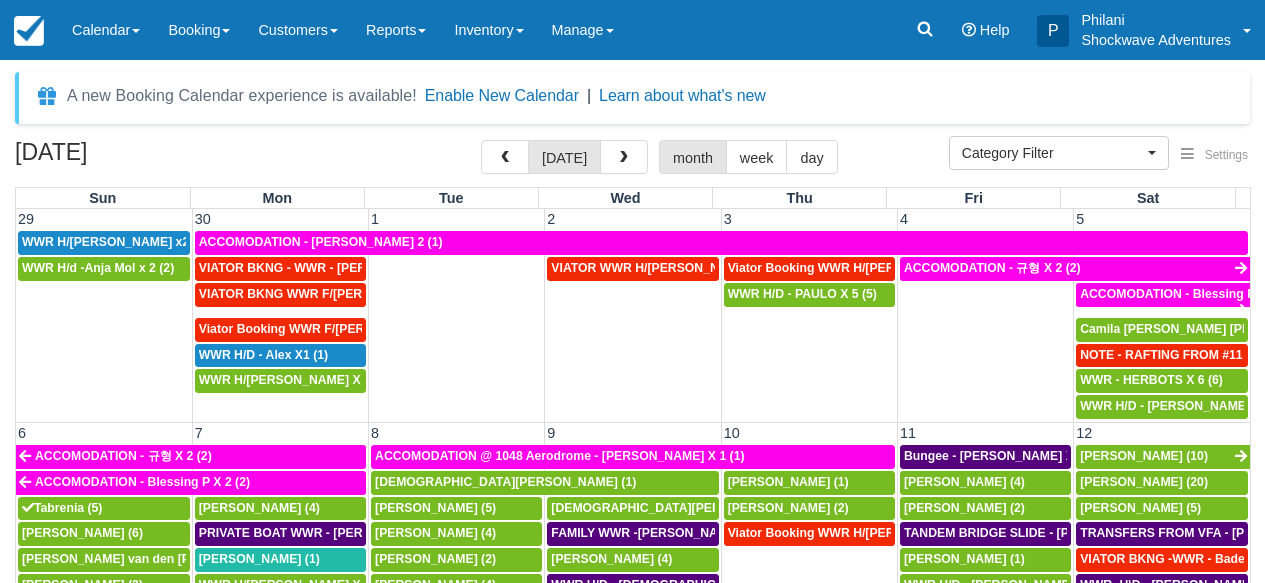 select 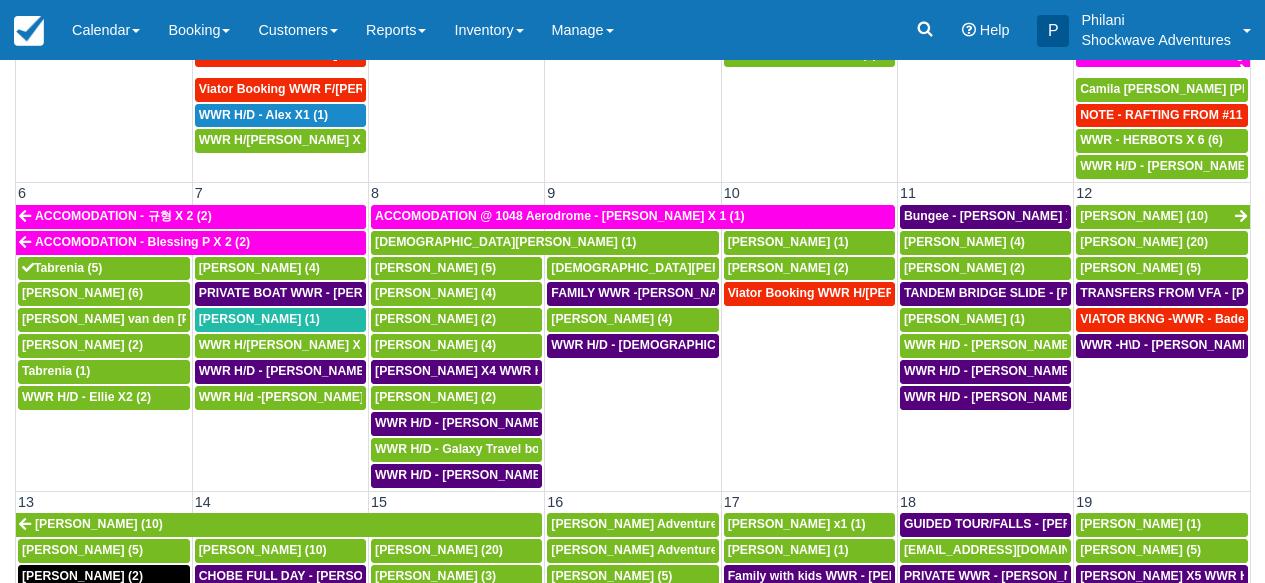 scroll, scrollTop: 646, scrollLeft: 0, axis: vertical 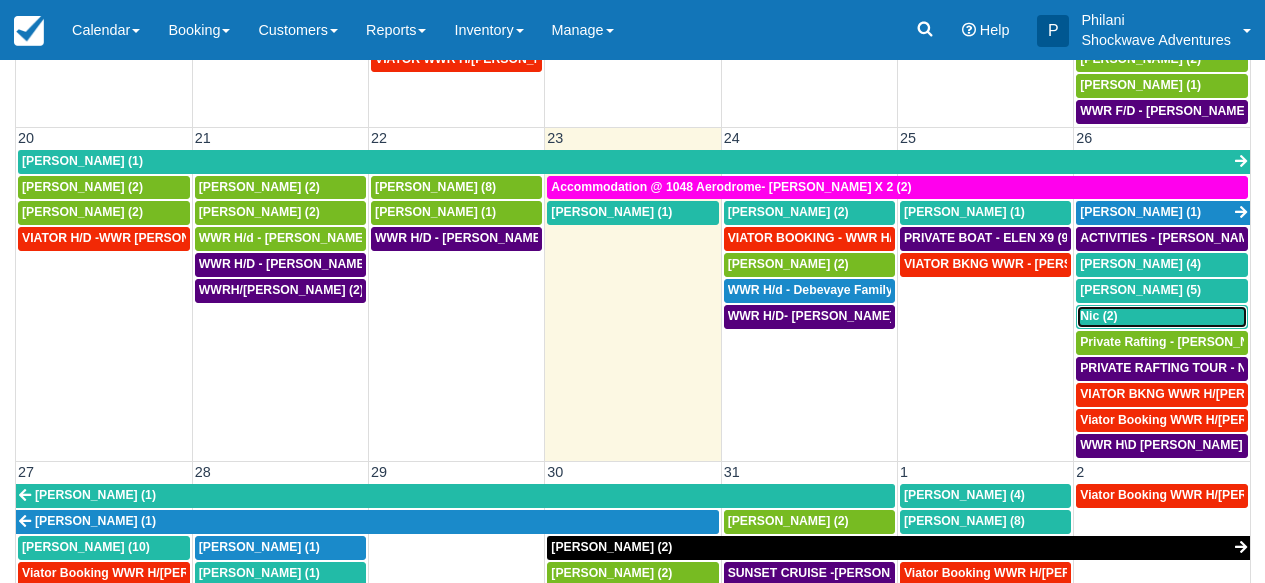 click on "Nic (2)" at bounding box center (1162, 317) 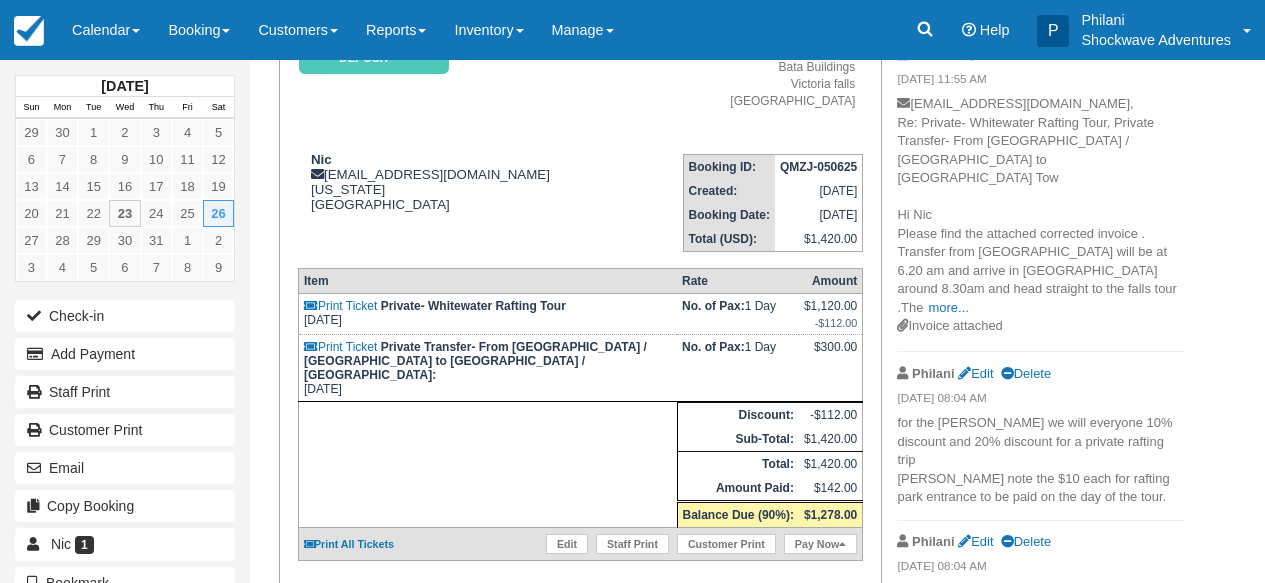 scroll, scrollTop: 208, scrollLeft: 0, axis: vertical 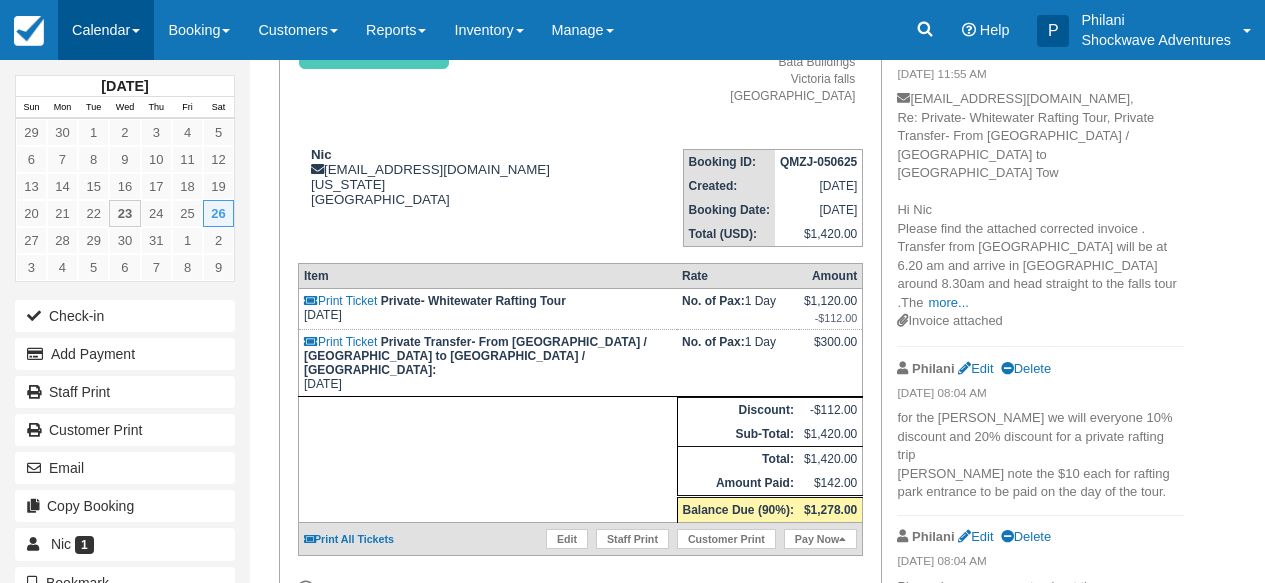 click on "Calendar" at bounding box center [106, 30] 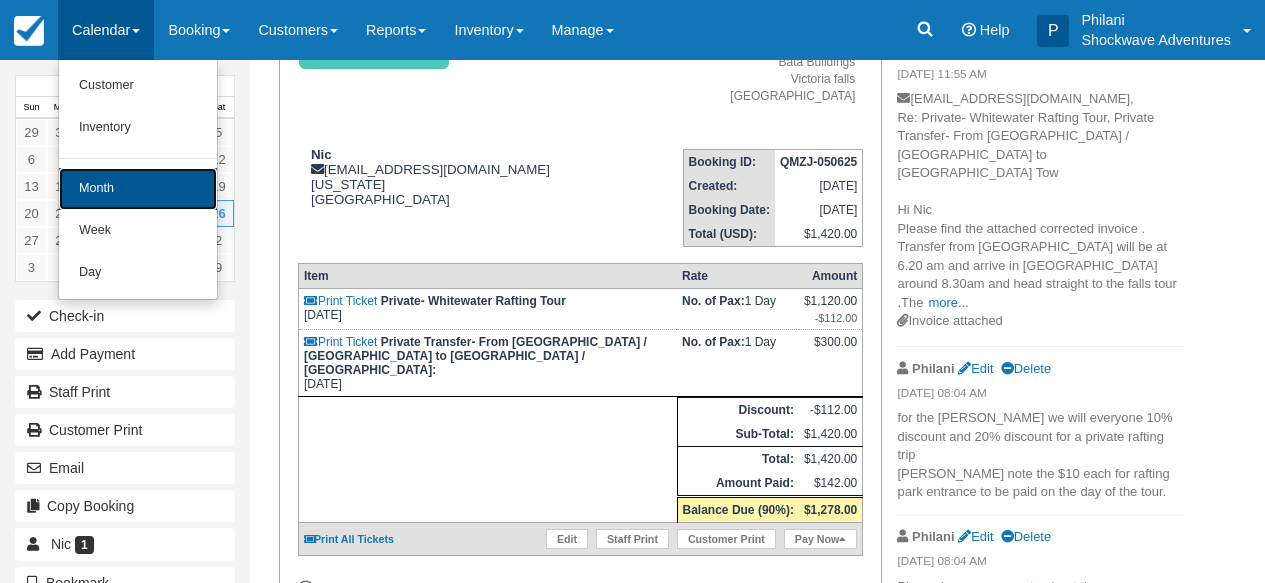 click on "Month" at bounding box center [138, 189] 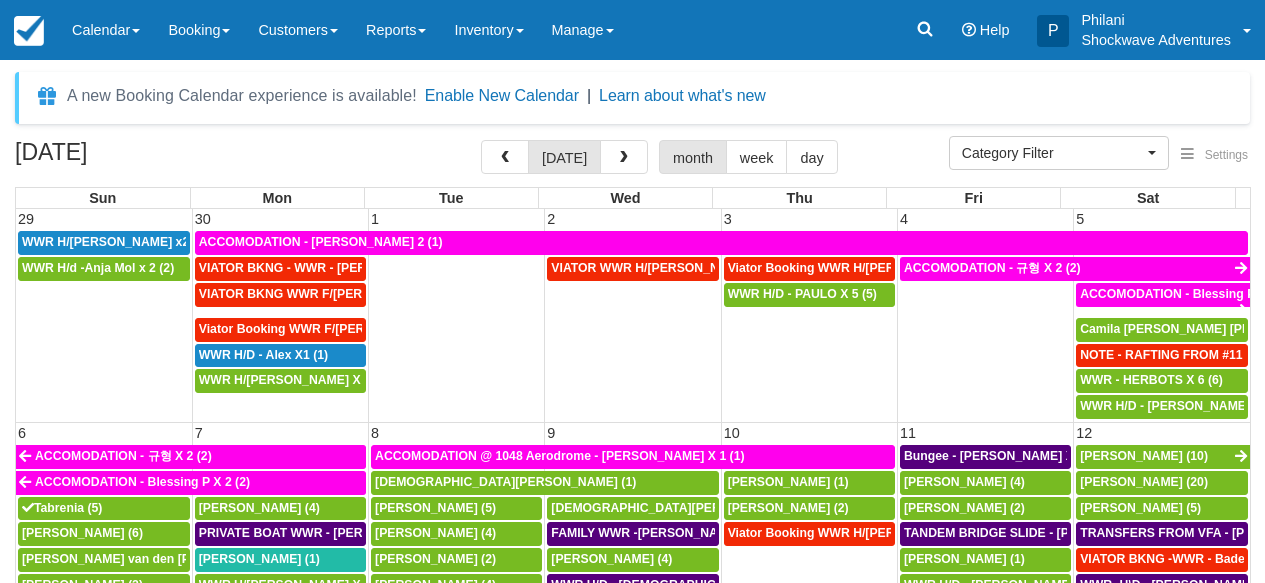 select 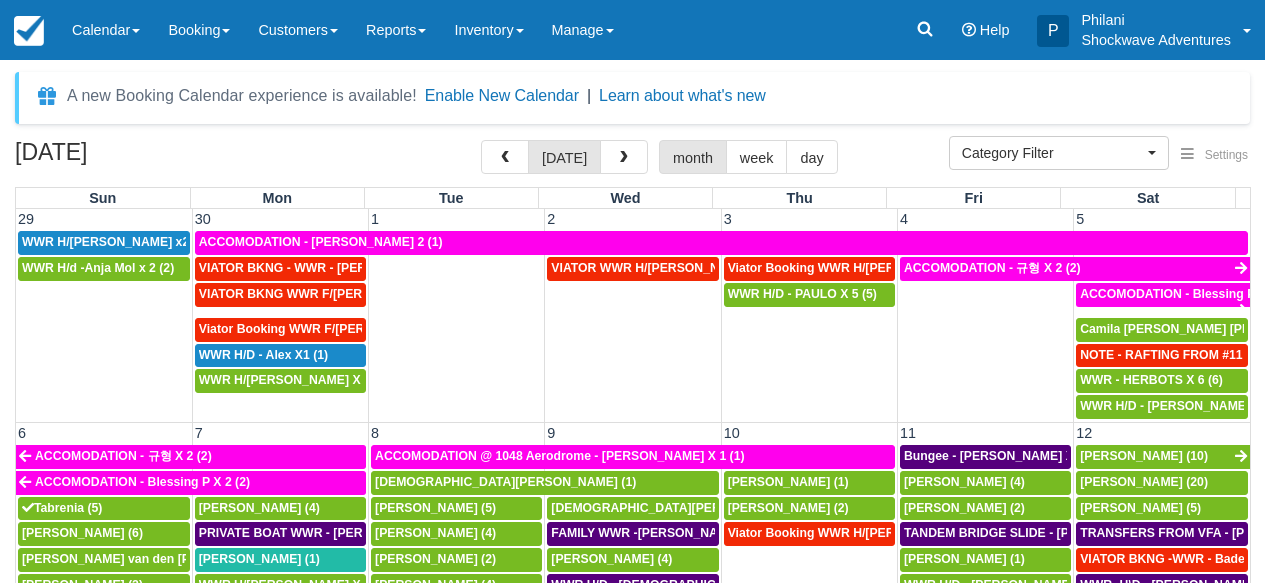 scroll, scrollTop: 0, scrollLeft: 0, axis: both 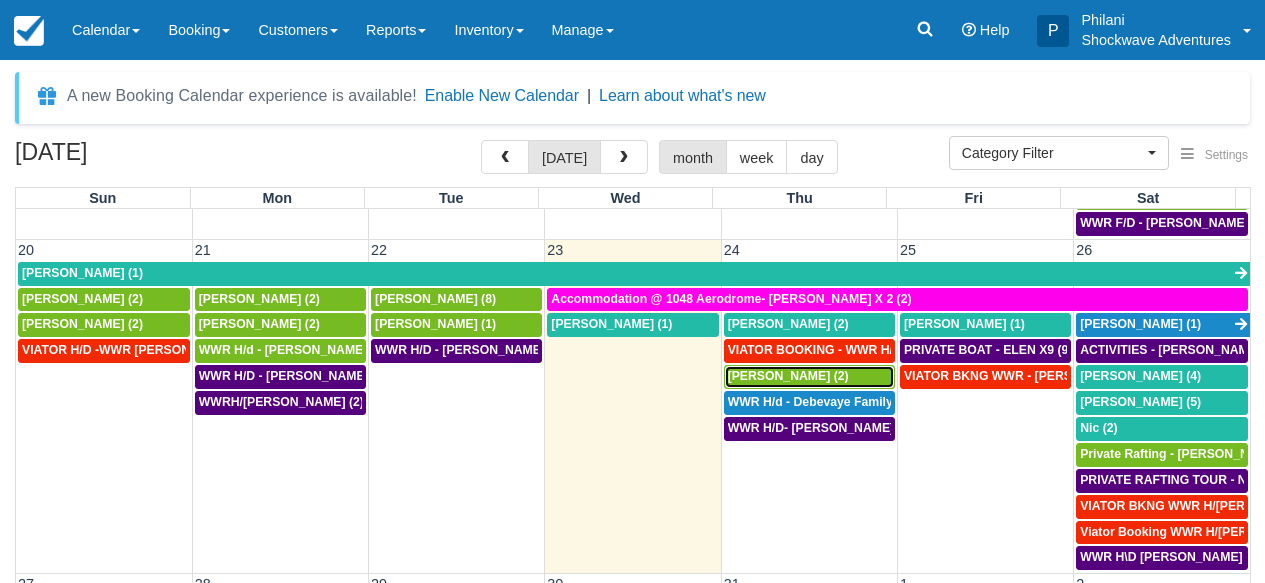 click on "William McKinney (2)" at bounding box center (788, 376) 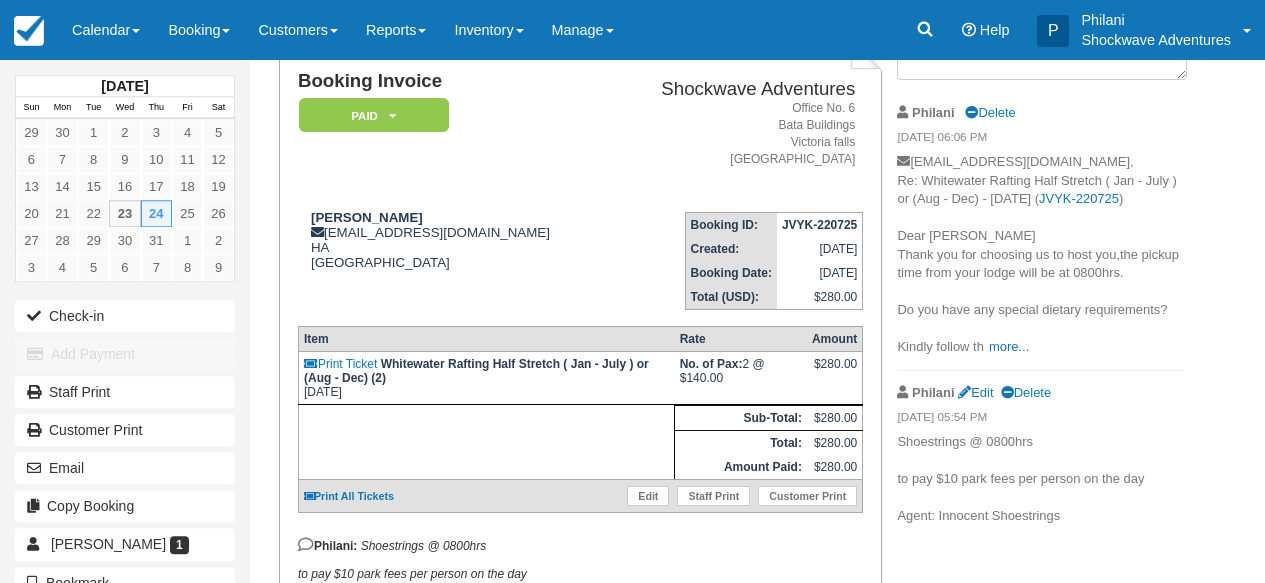 scroll, scrollTop: 144, scrollLeft: 0, axis: vertical 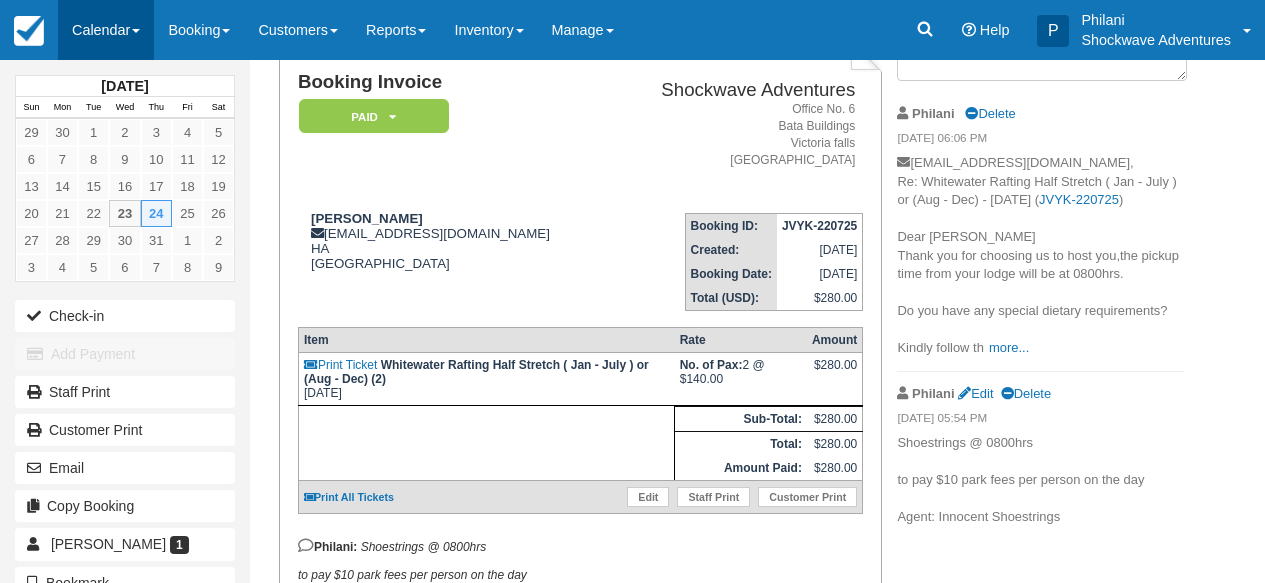 click on "Calendar" at bounding box center [106, 30] 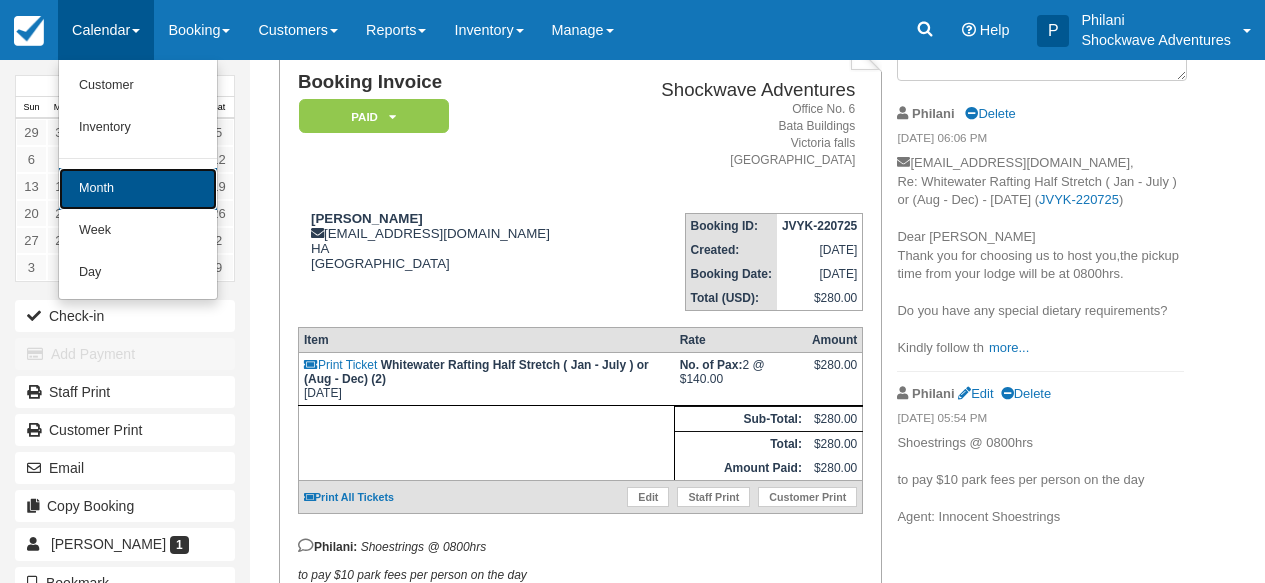 click on "Month" at bounding box center (138, 189) 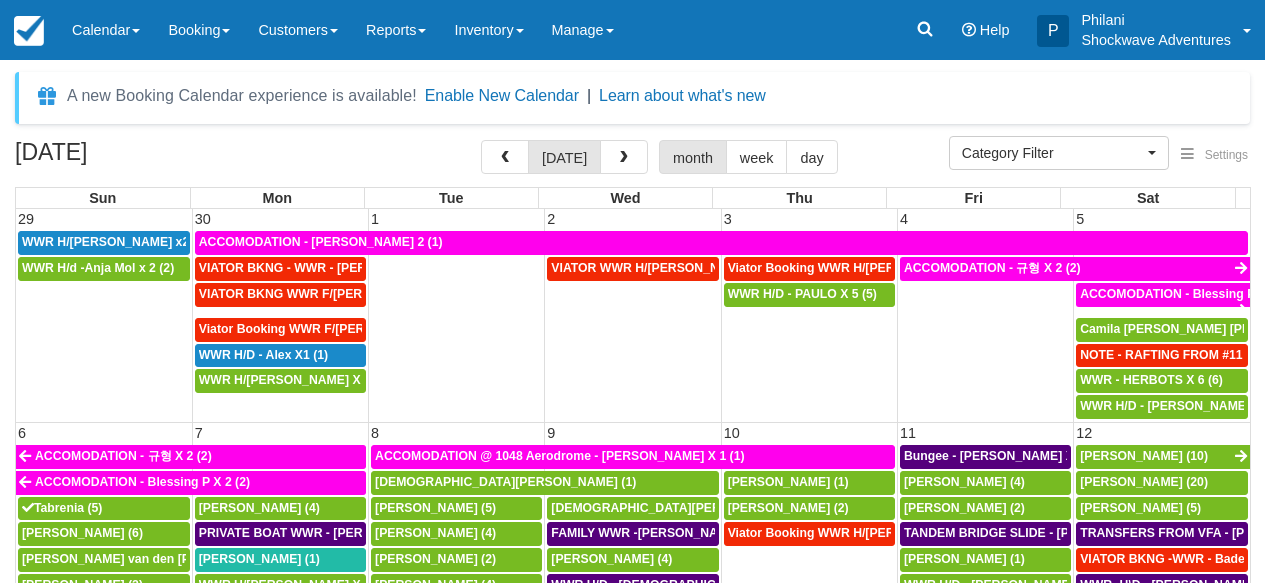 select 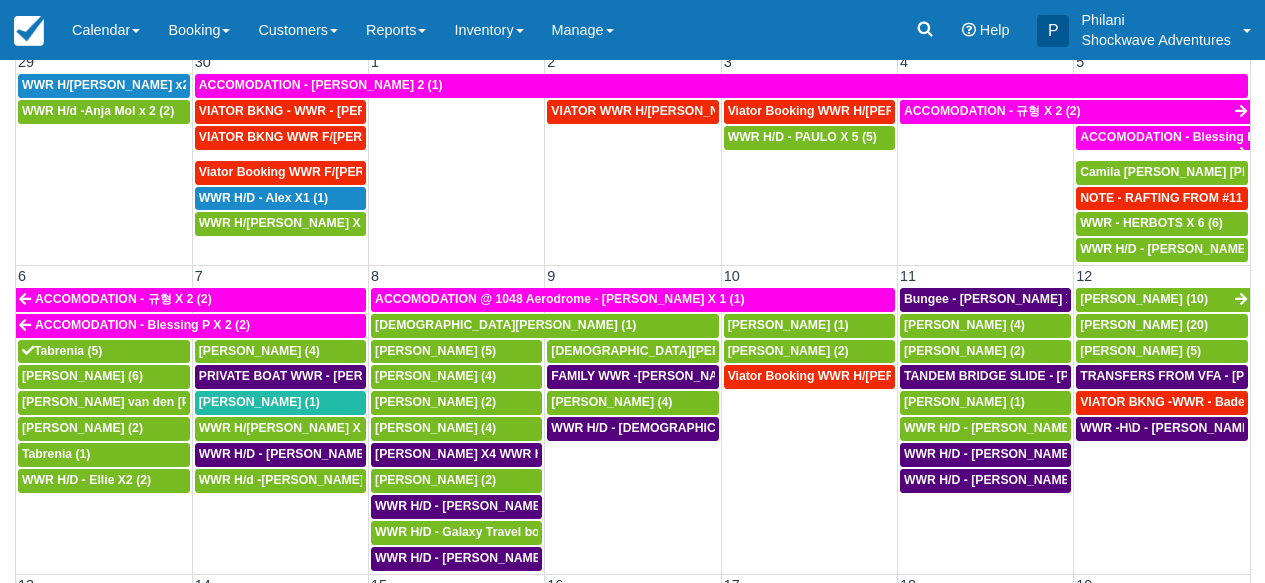scroll, scrollTop: 319, scrollLeft: 0, axis: vertical 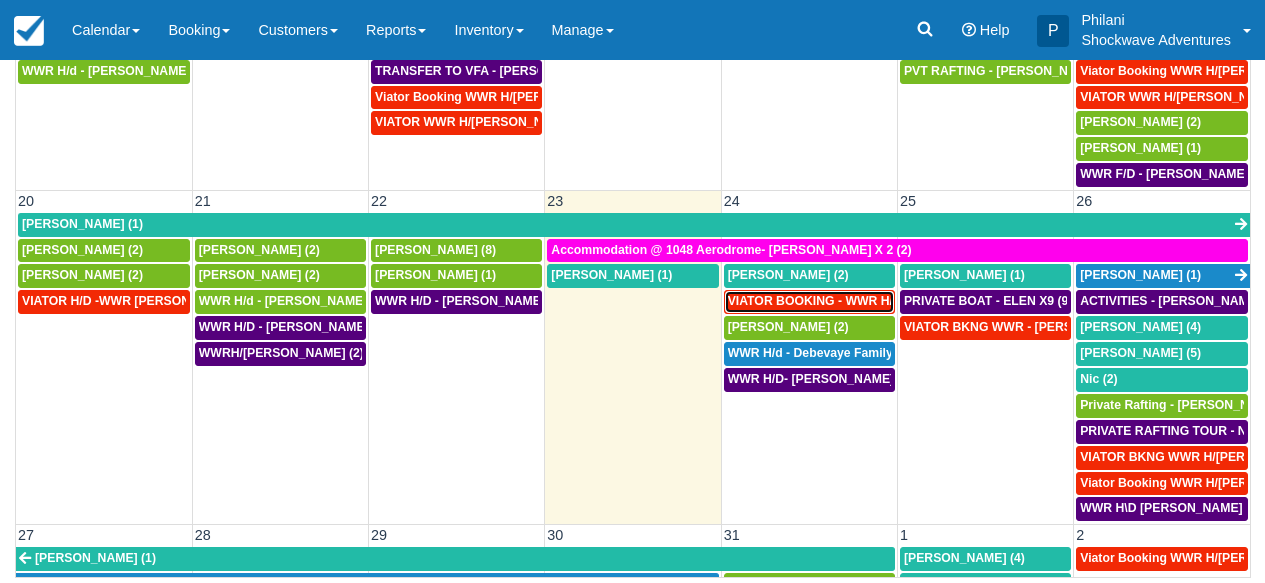 click on "VIATOR BOOKING - WWR H/D - CHANHOK ZACH X1 (1)" at bounding box center [889, 301] 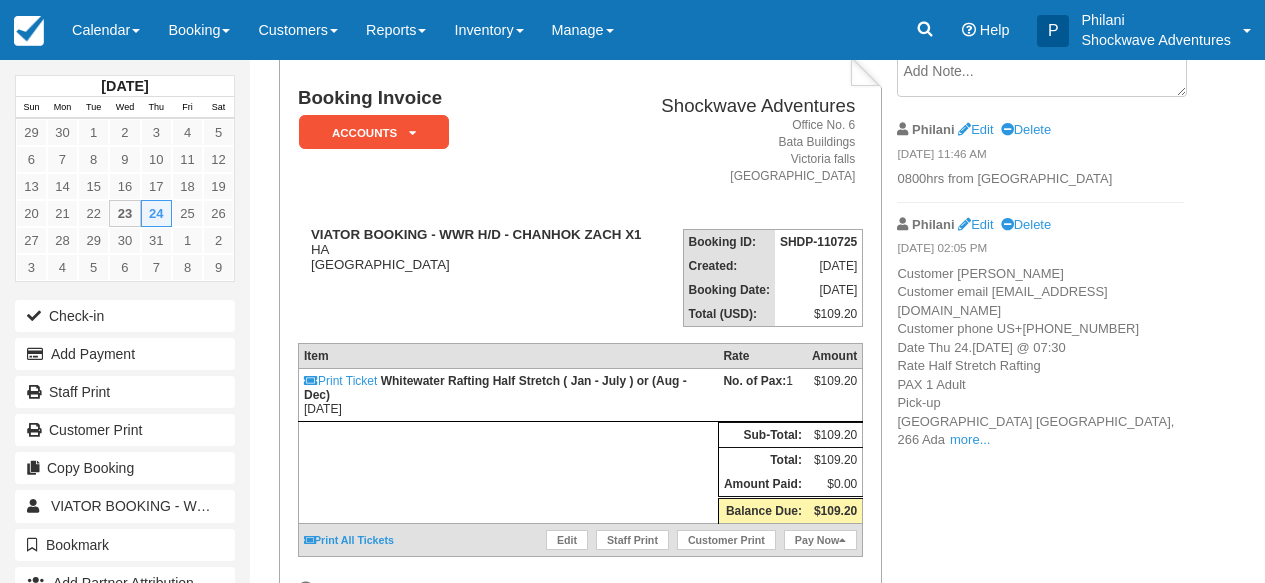 scroll, scrollTop: 128, scrollLeft: 0, axis: vertical 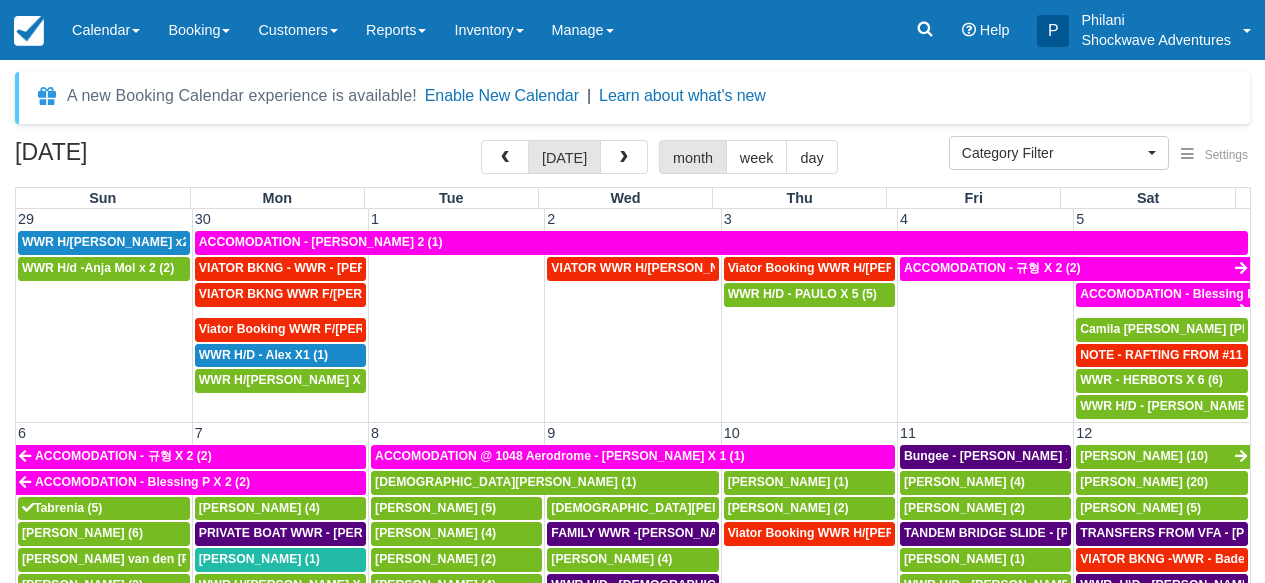 select 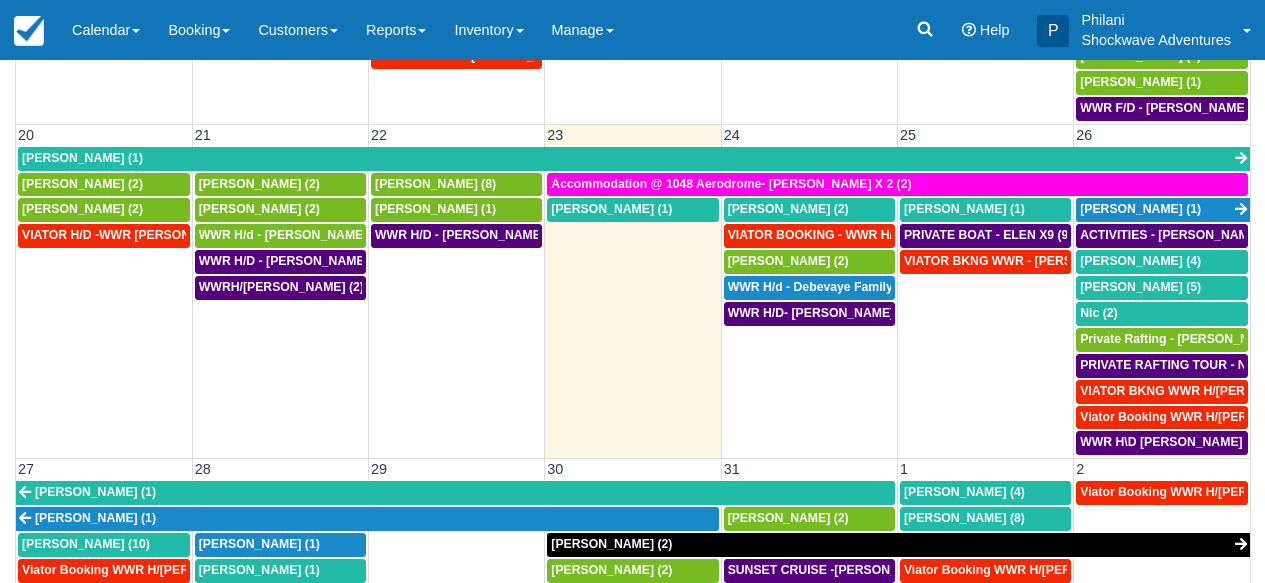scroll, scrollTop: 700, scrollLeft: 0, axis: vertical 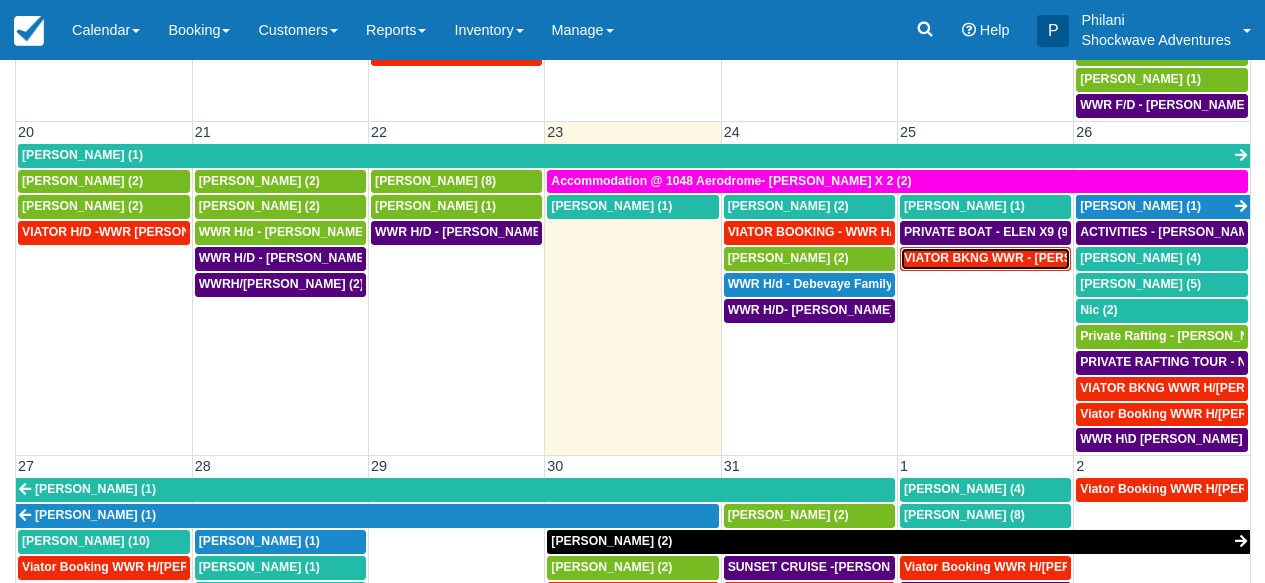 click on "VIATOR BKNG WWR - [PERSON_NAME] X 2 (2)" at bounding box center (1040, 258) 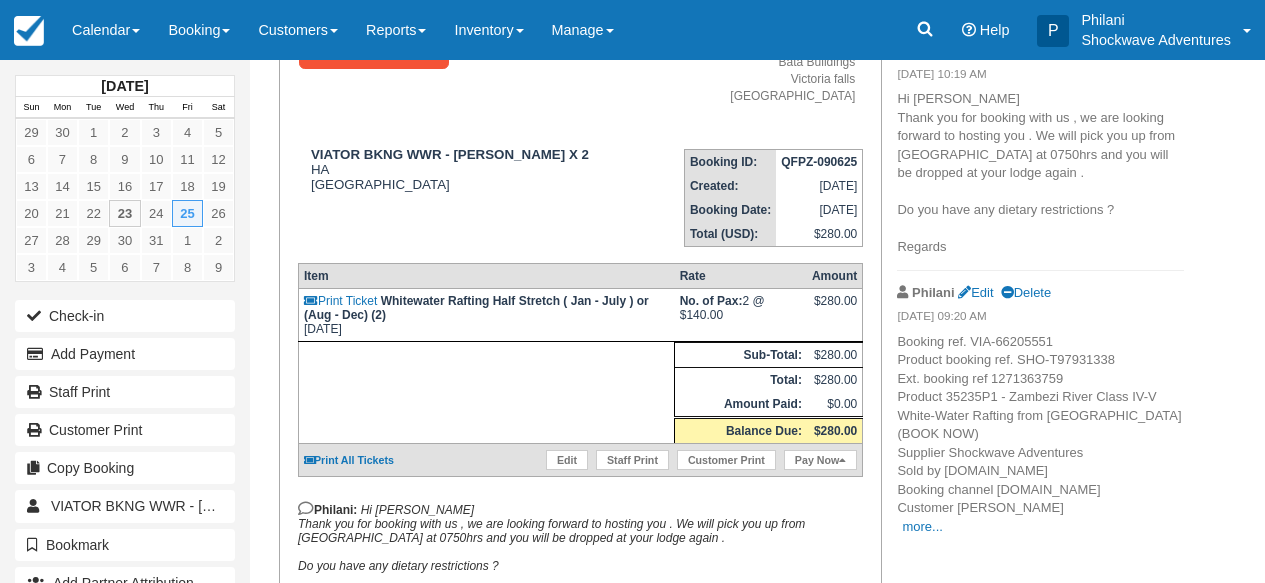 scroll, scrollTop: 48, scrollLeft: 0, axis: vertical 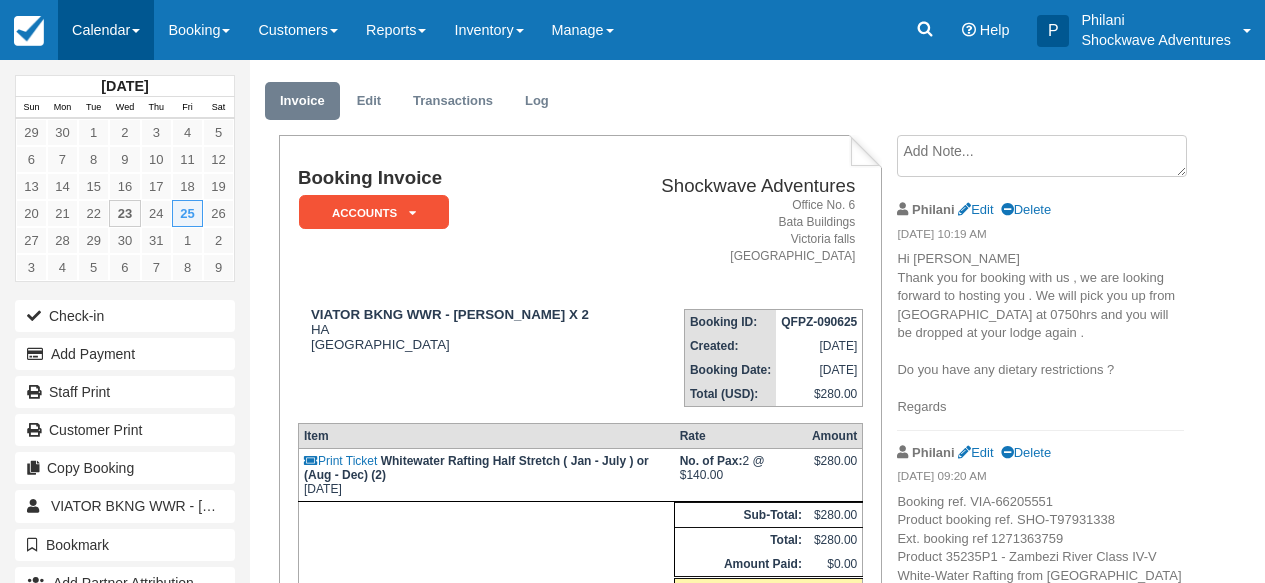click on "Calendar" at bounding box center (106, 30) 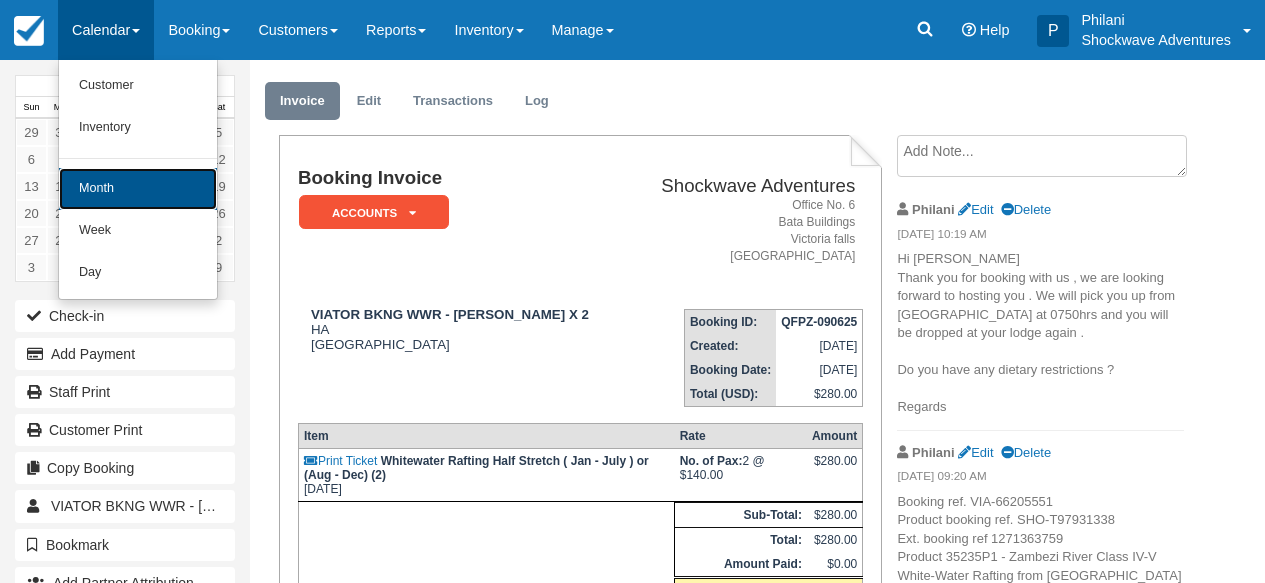 click on "Month" at bounding box center [138, 189] 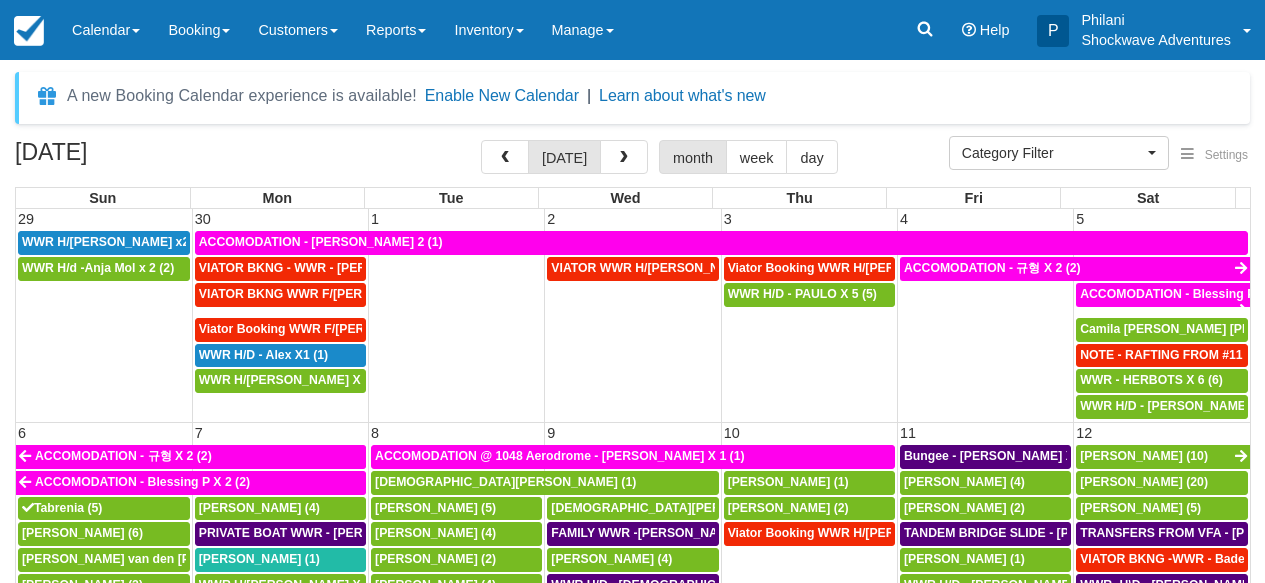 select 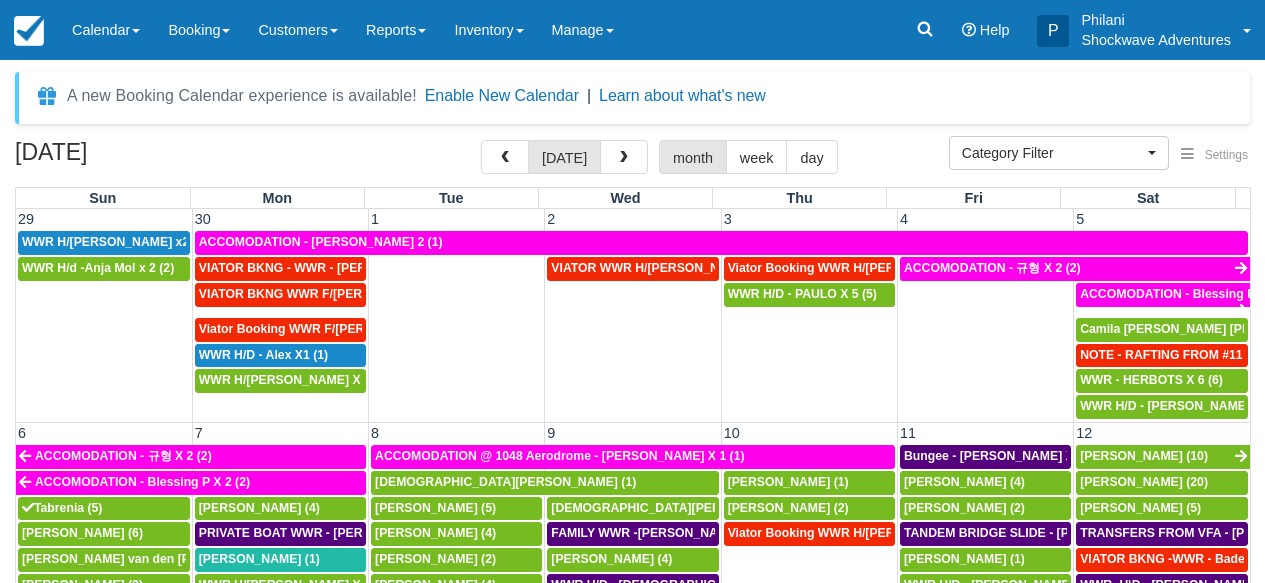 click on "Sun" at bounding box center [103, 198] 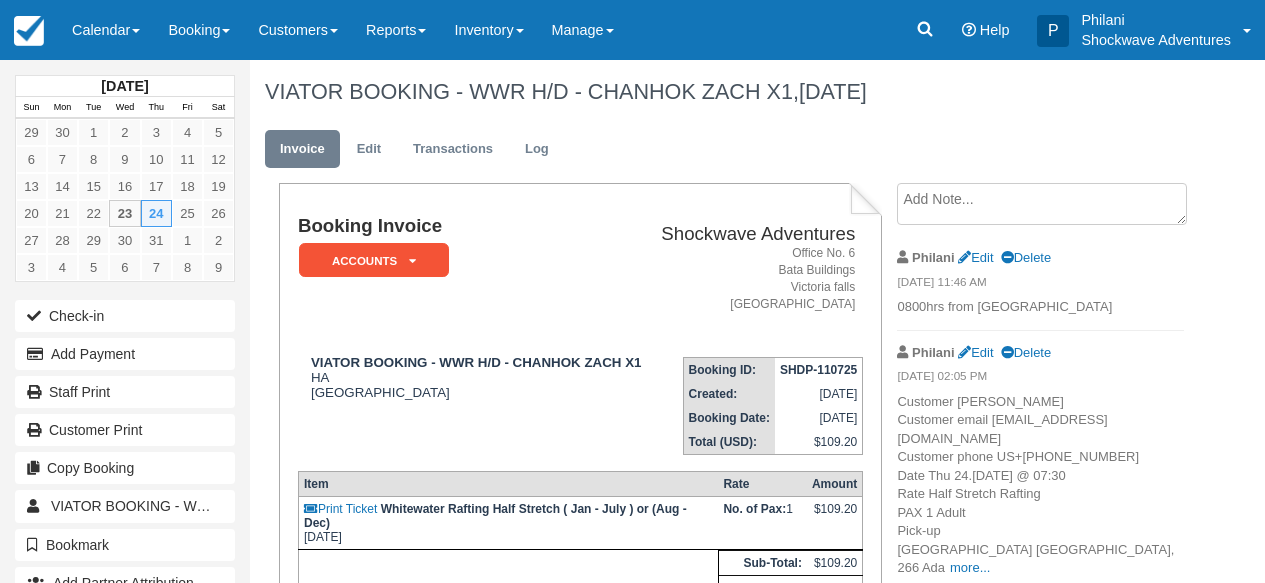 scroll, scrollTop: 0, scrollLeft: 0, axis: both 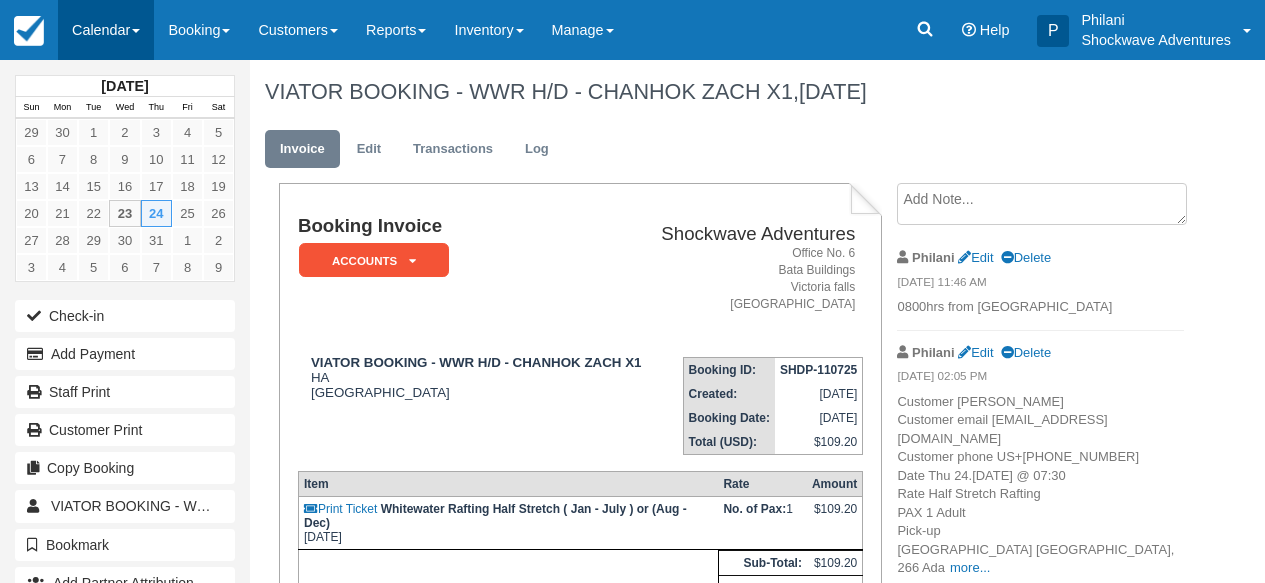 click on "Calendar" at bounding box center [106, 30] 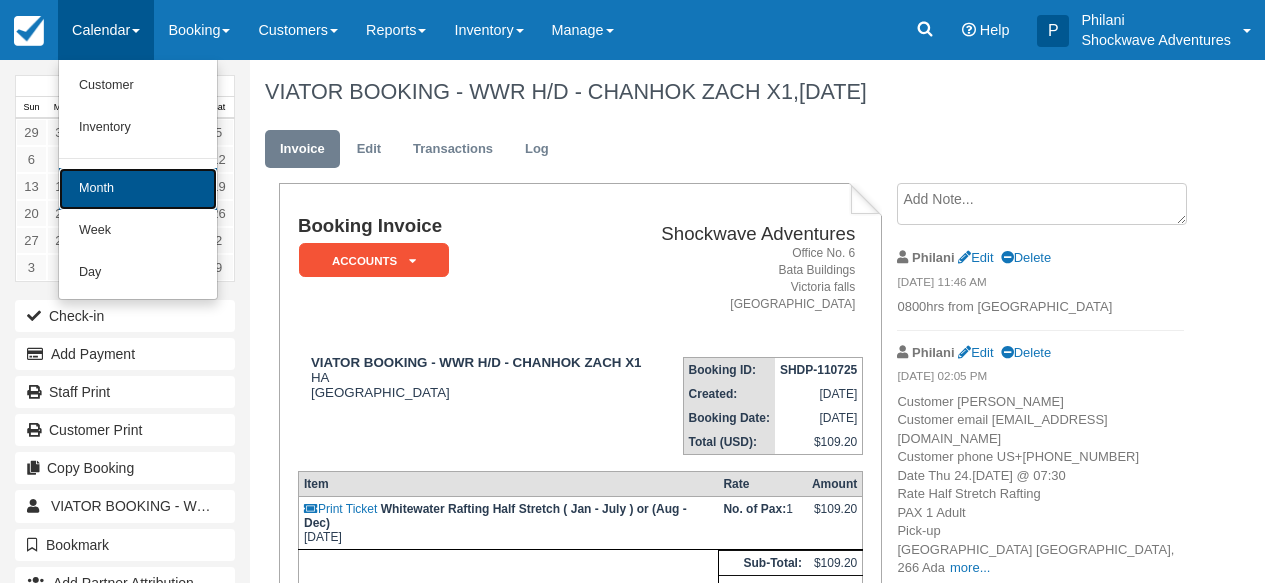 click on "Month" at bounding box center [138, 189] 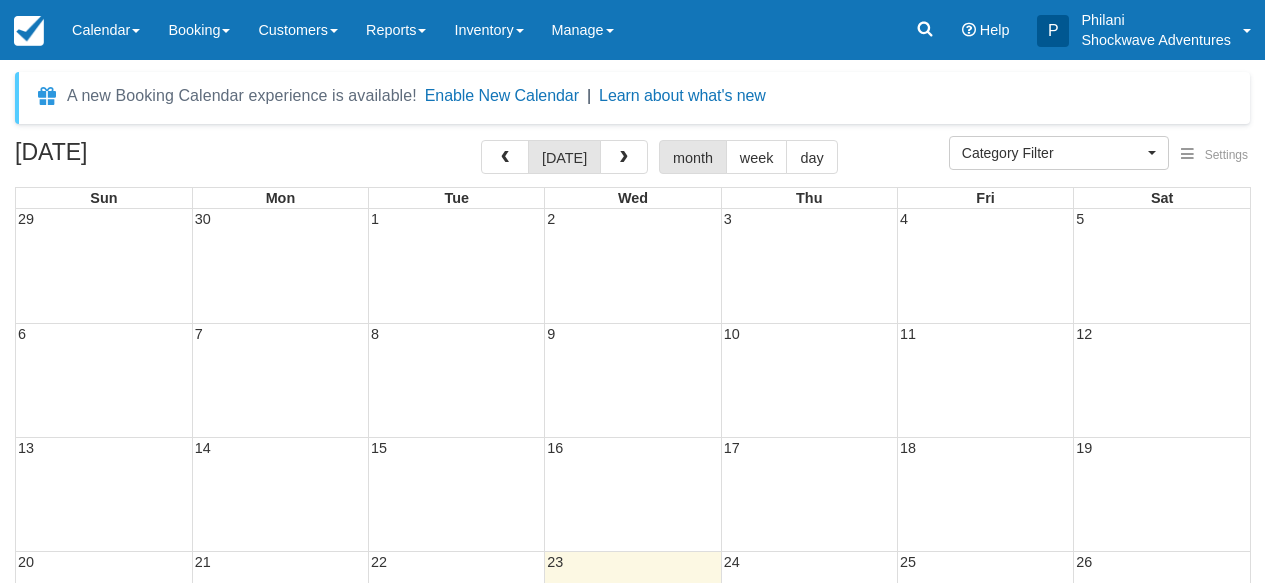 select 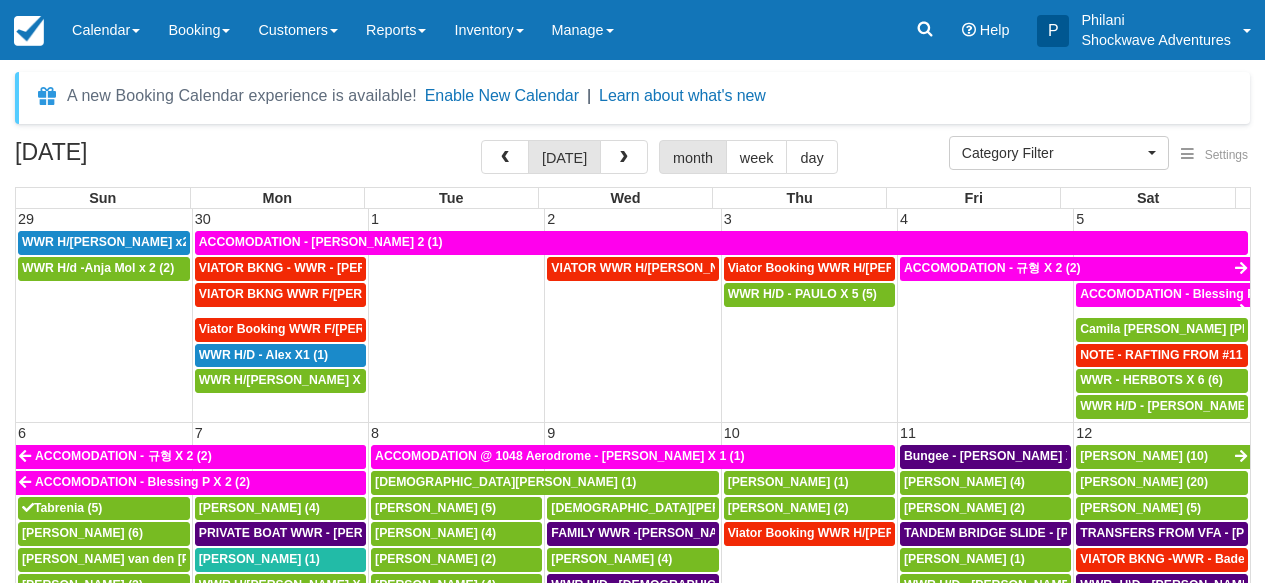 scroll, scrollTop: 0, scrollLeft: 0, axis: both 